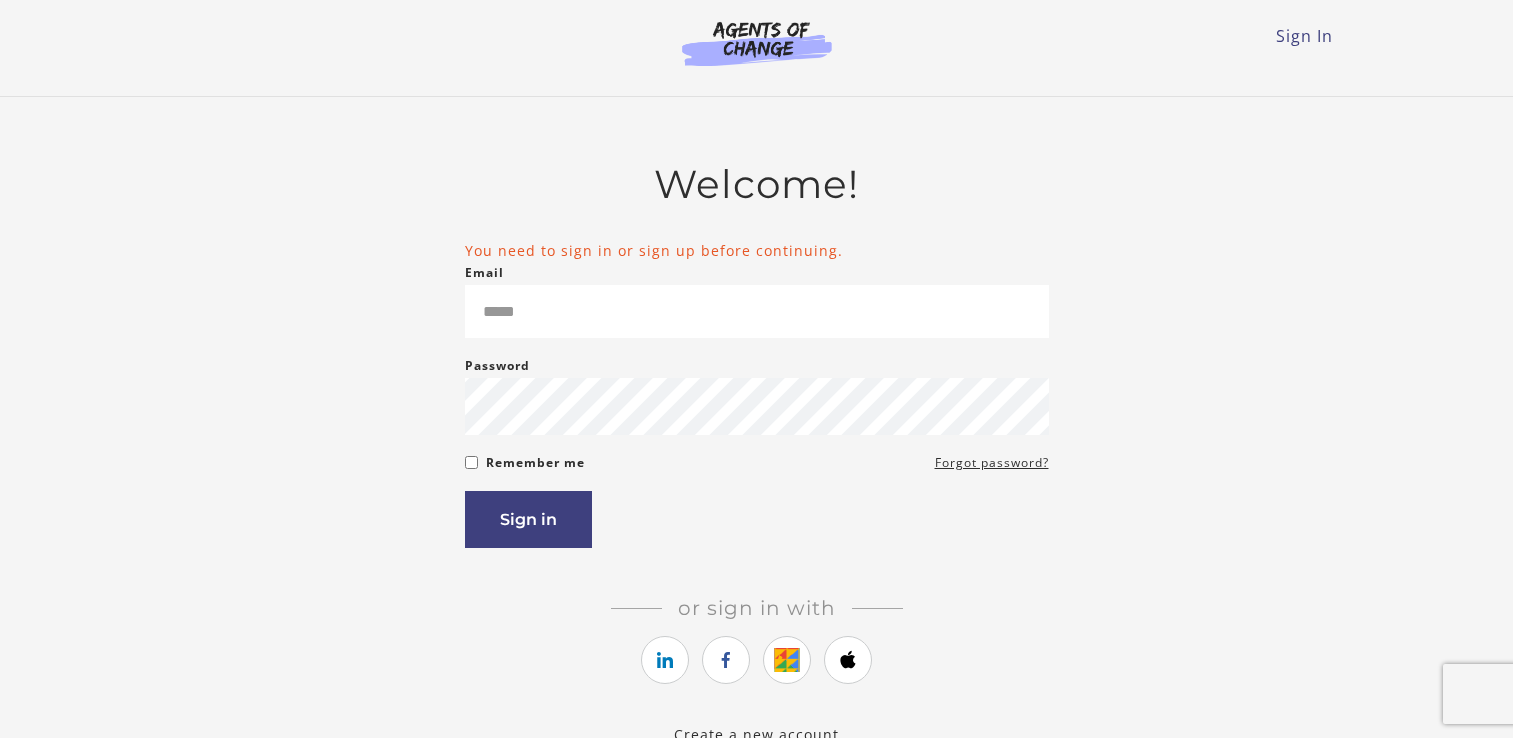 scroll, scrollTop: 0, scrollLeft: 0, axis: both 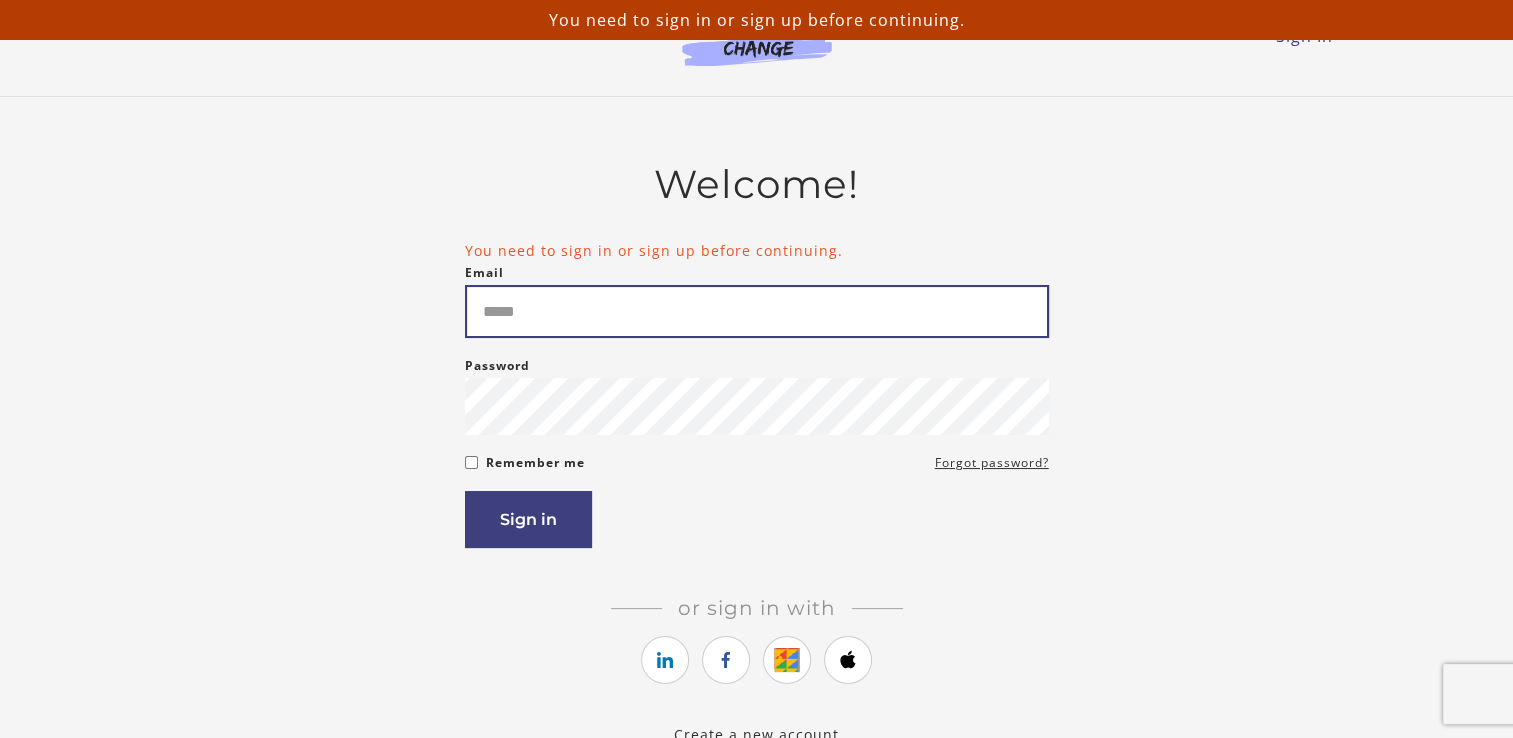 click on "Email" at bounding box center [757, 311] 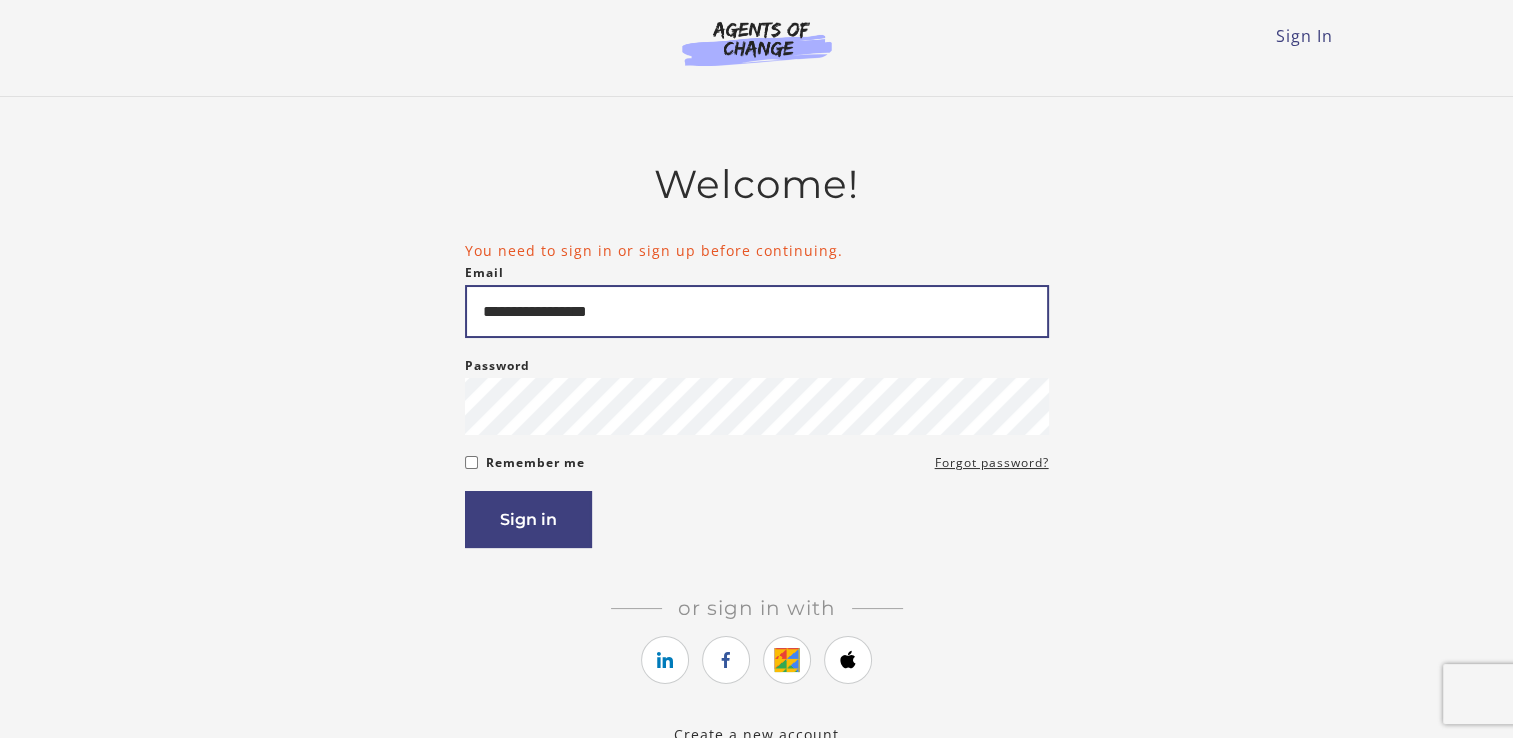 type on "**********" 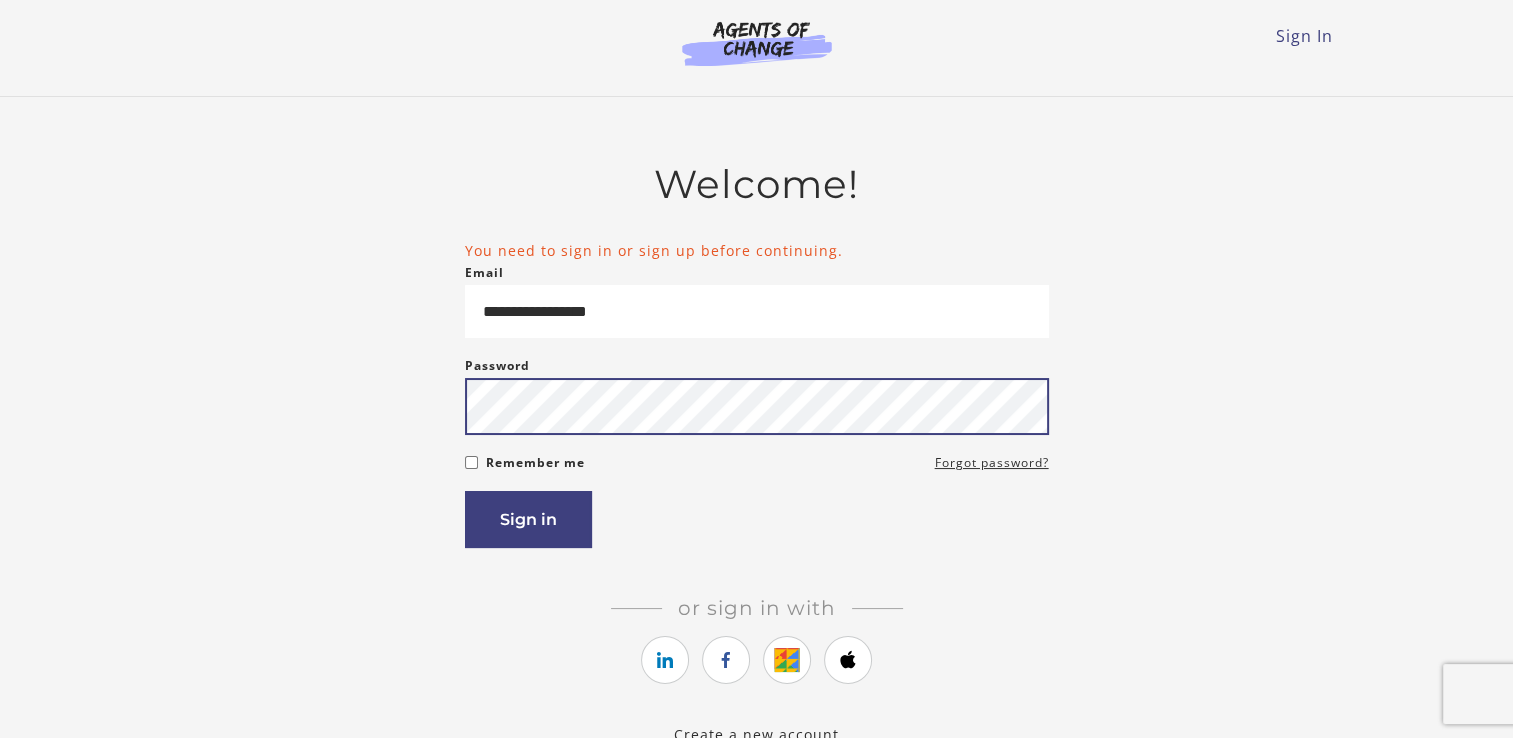 click on "Sign in" at bounding box center [528, 519] 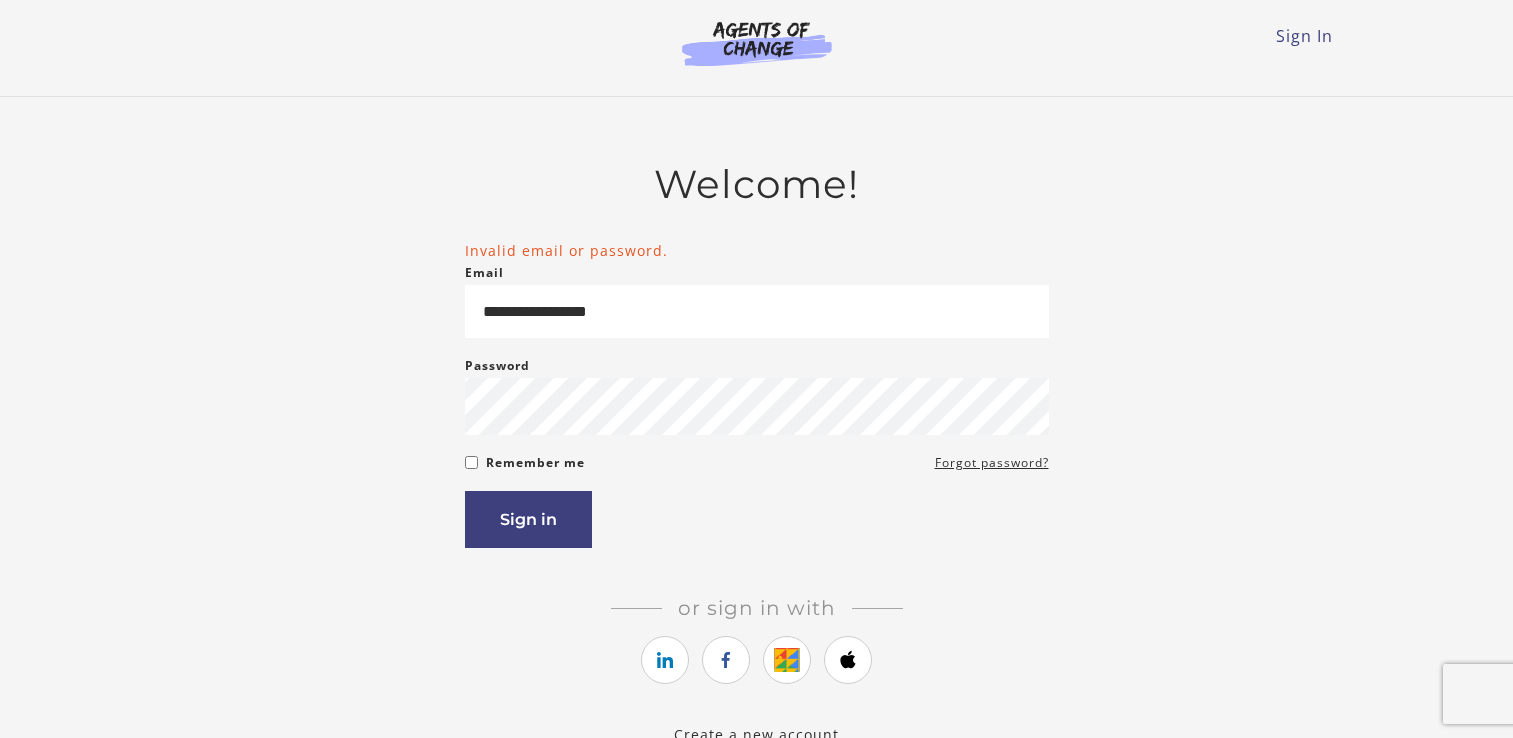 scroll, scrollTop: 0, scrollLeft: 0, axis: both 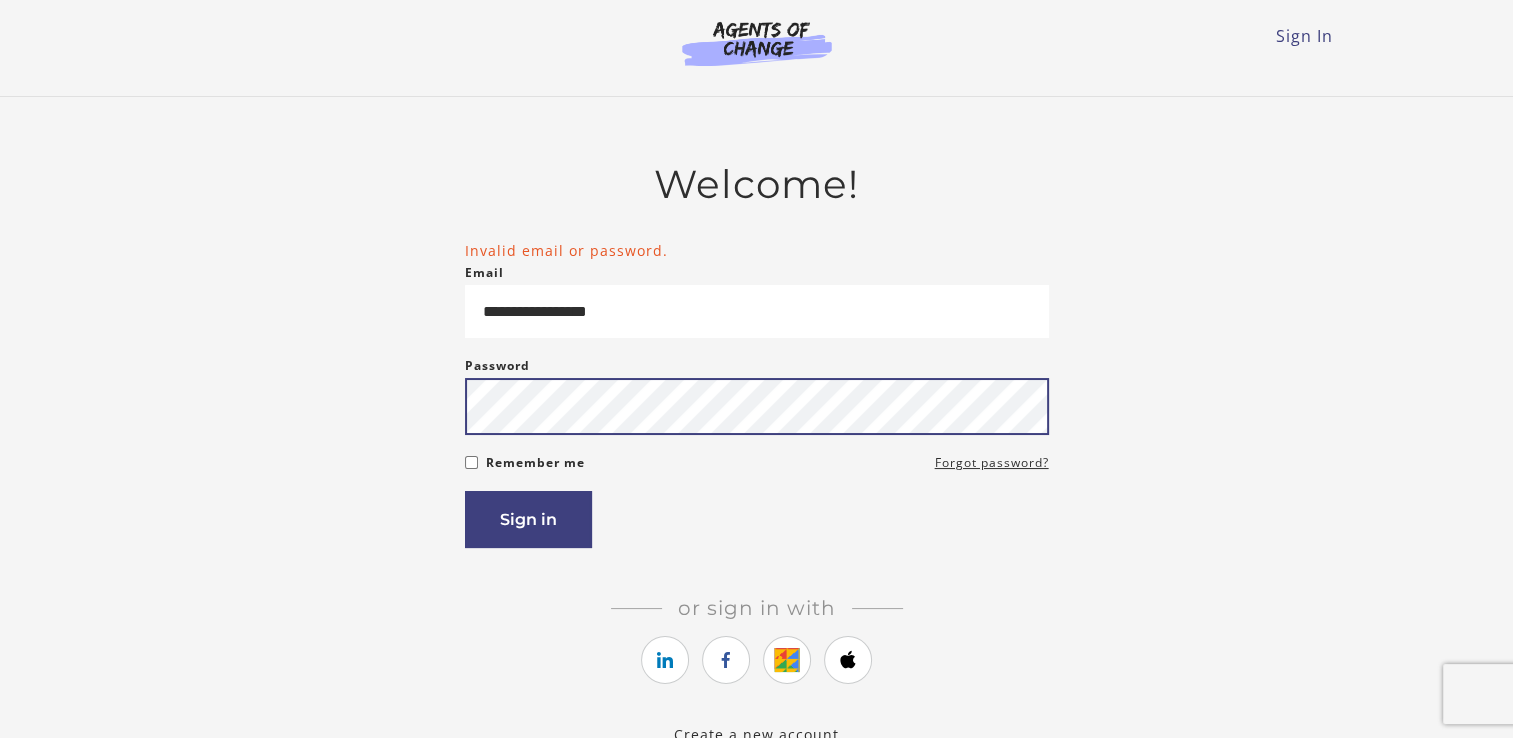 click on "Sign in" at bounding box center (528, 519) 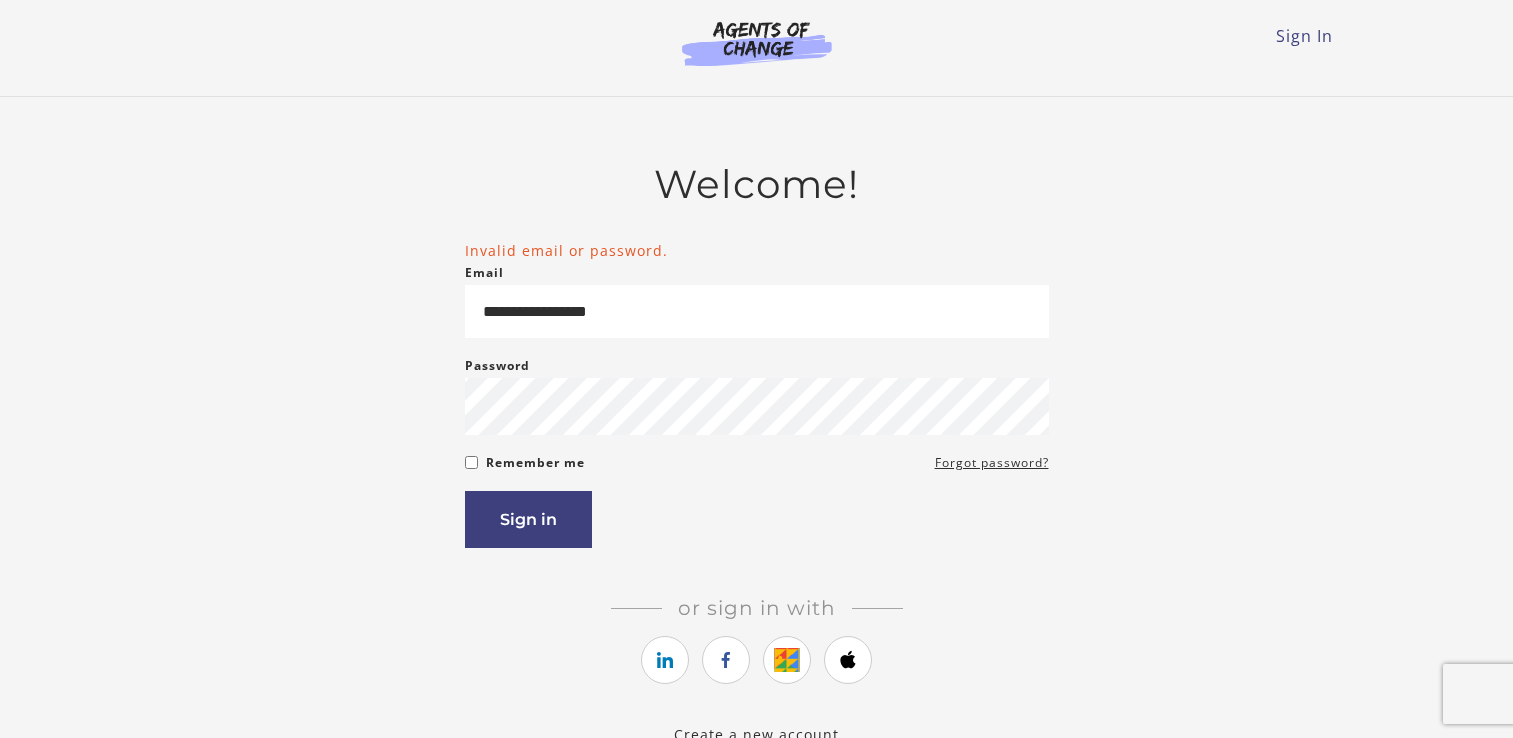 scroll, scrollTop: 0, scrollLeft: 0, axis: both 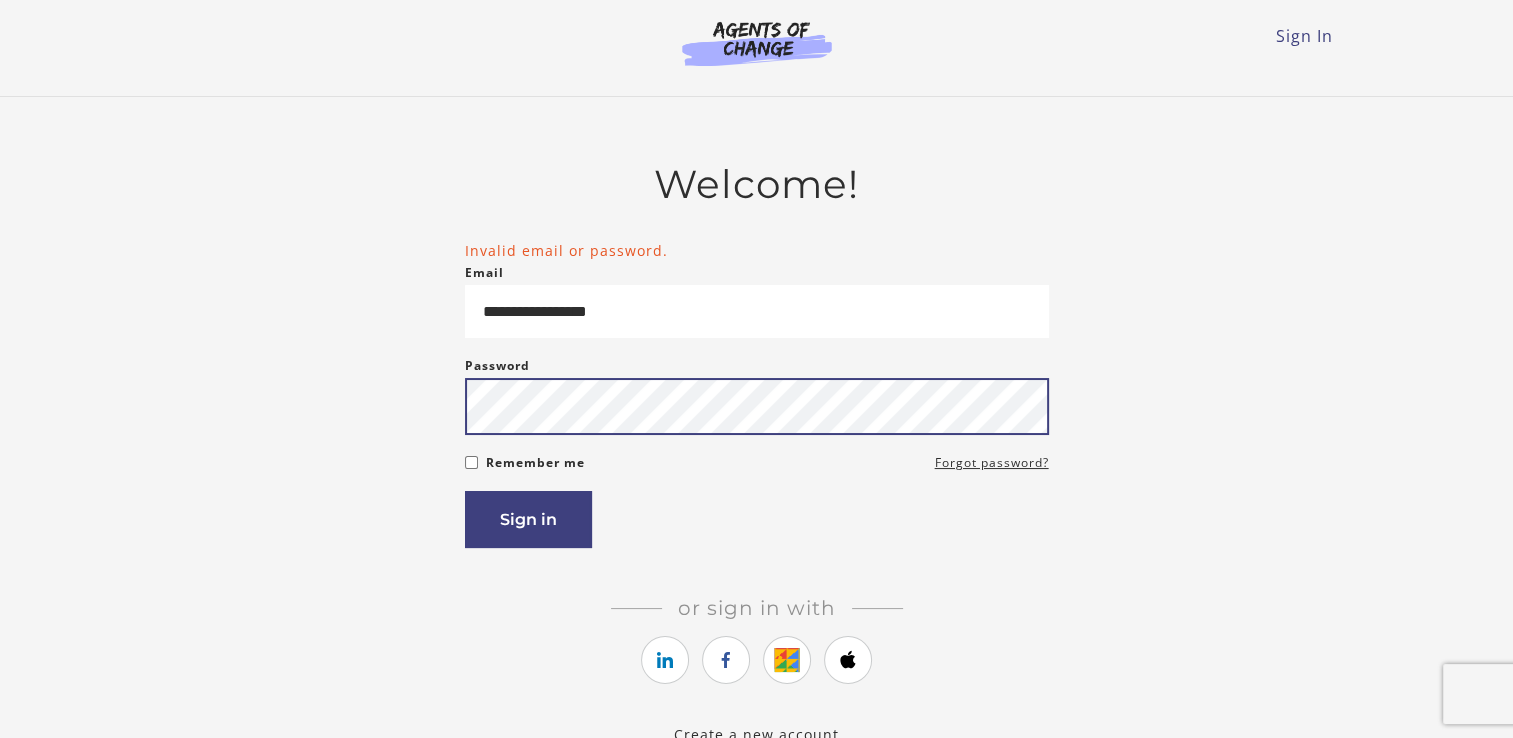 click on "Sign in" at bounding box center [528, 519] 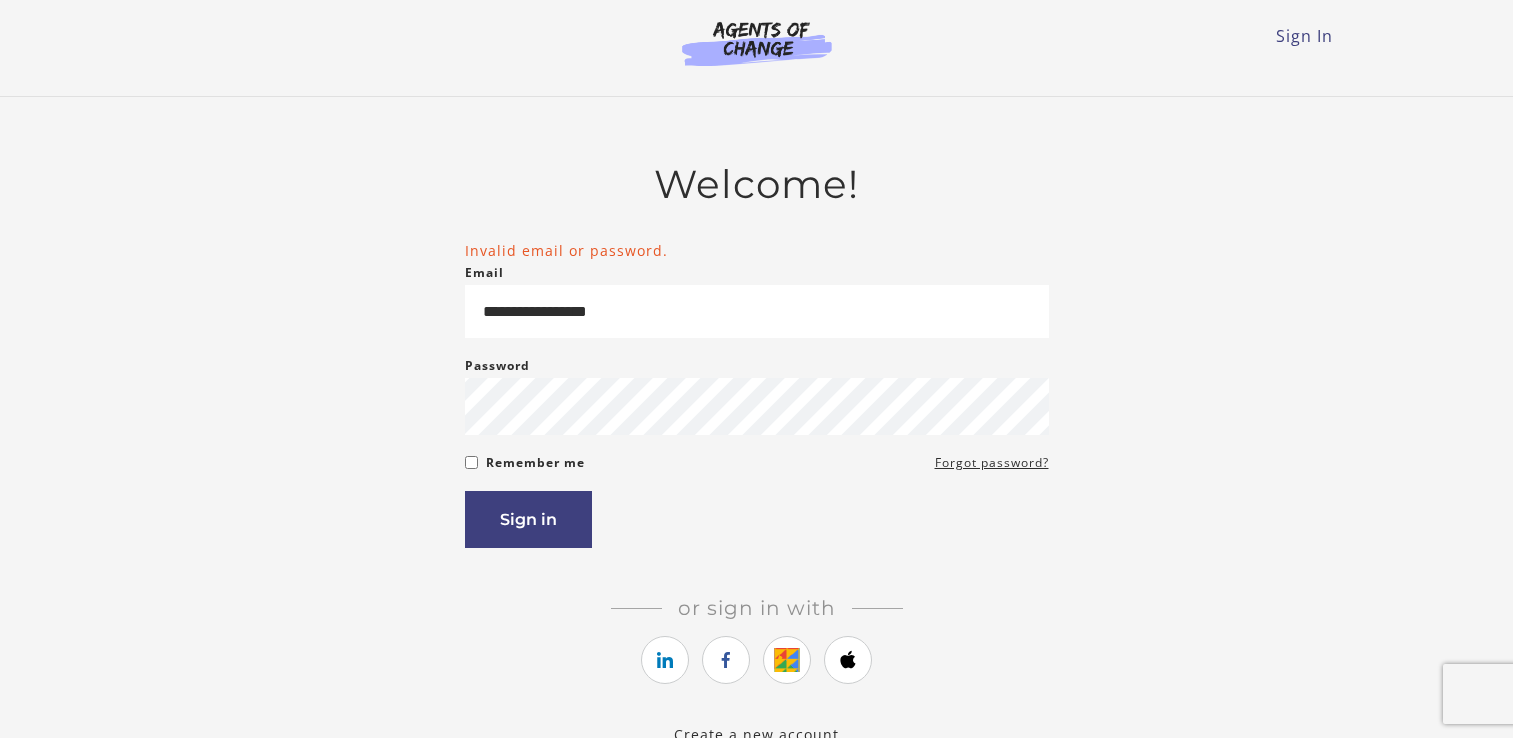 scroll, scrollTop: 0, scrollLeft: 0, axis: both 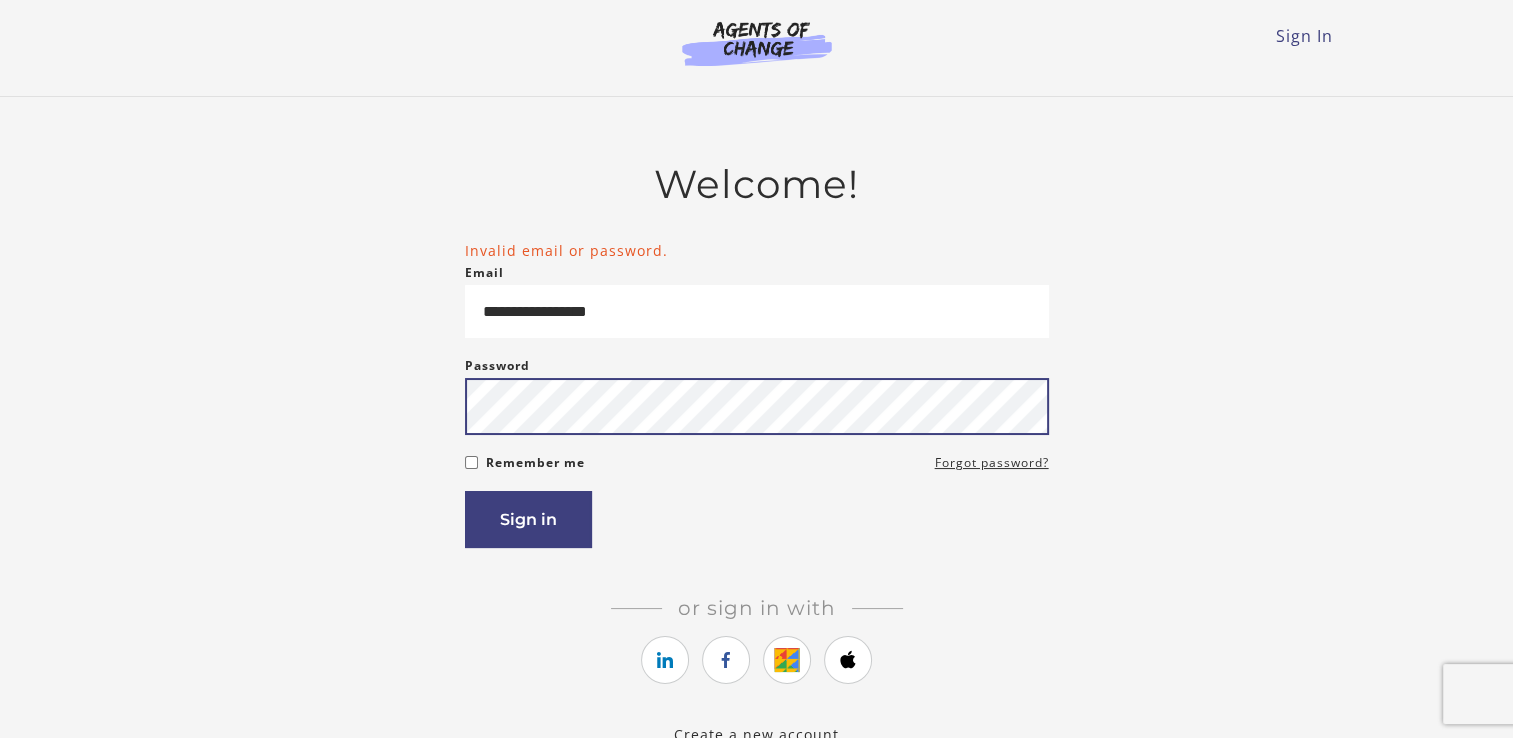 click on "Sign in" at bounding box center [528, 519] 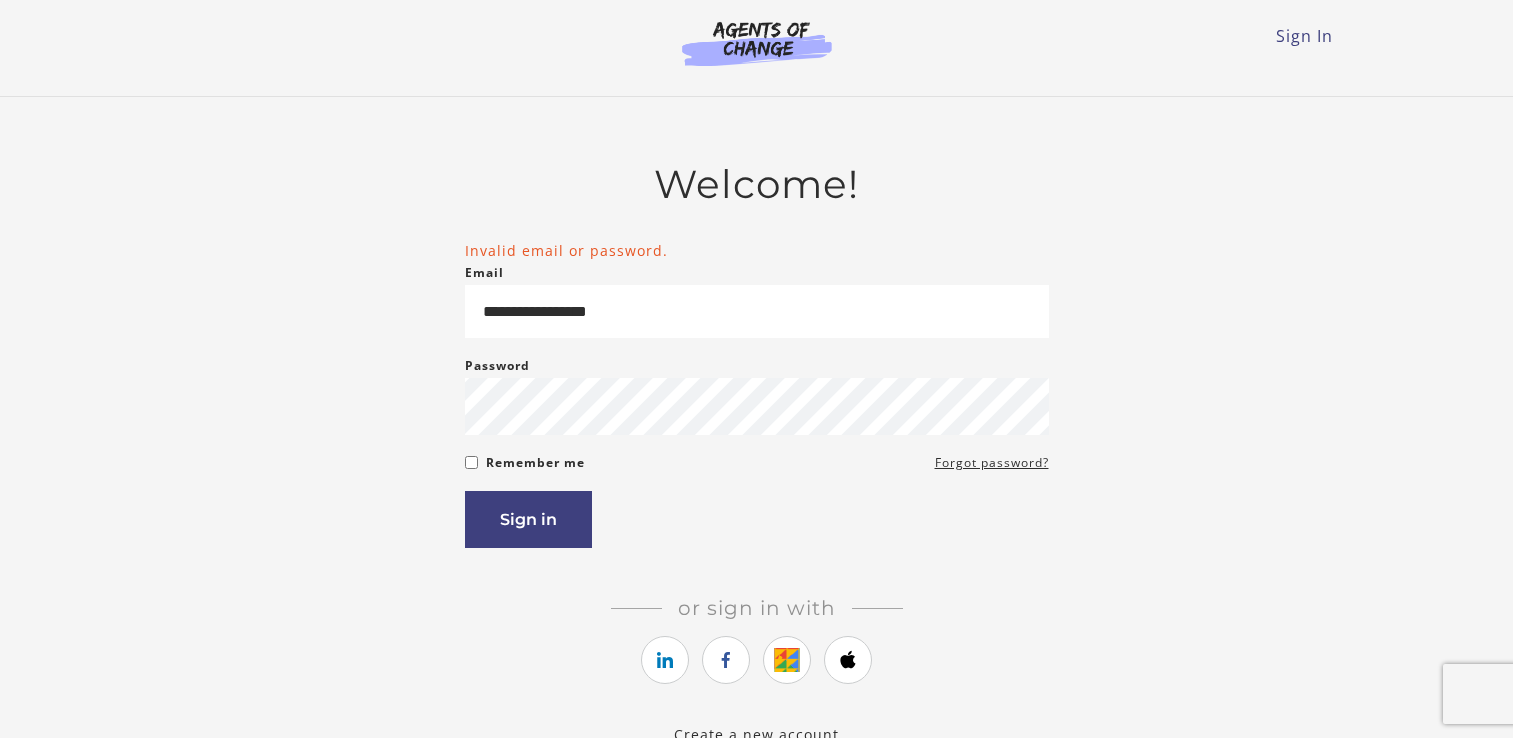 scroll, scrollTop: 0, scrollLeft: 0, axis: both 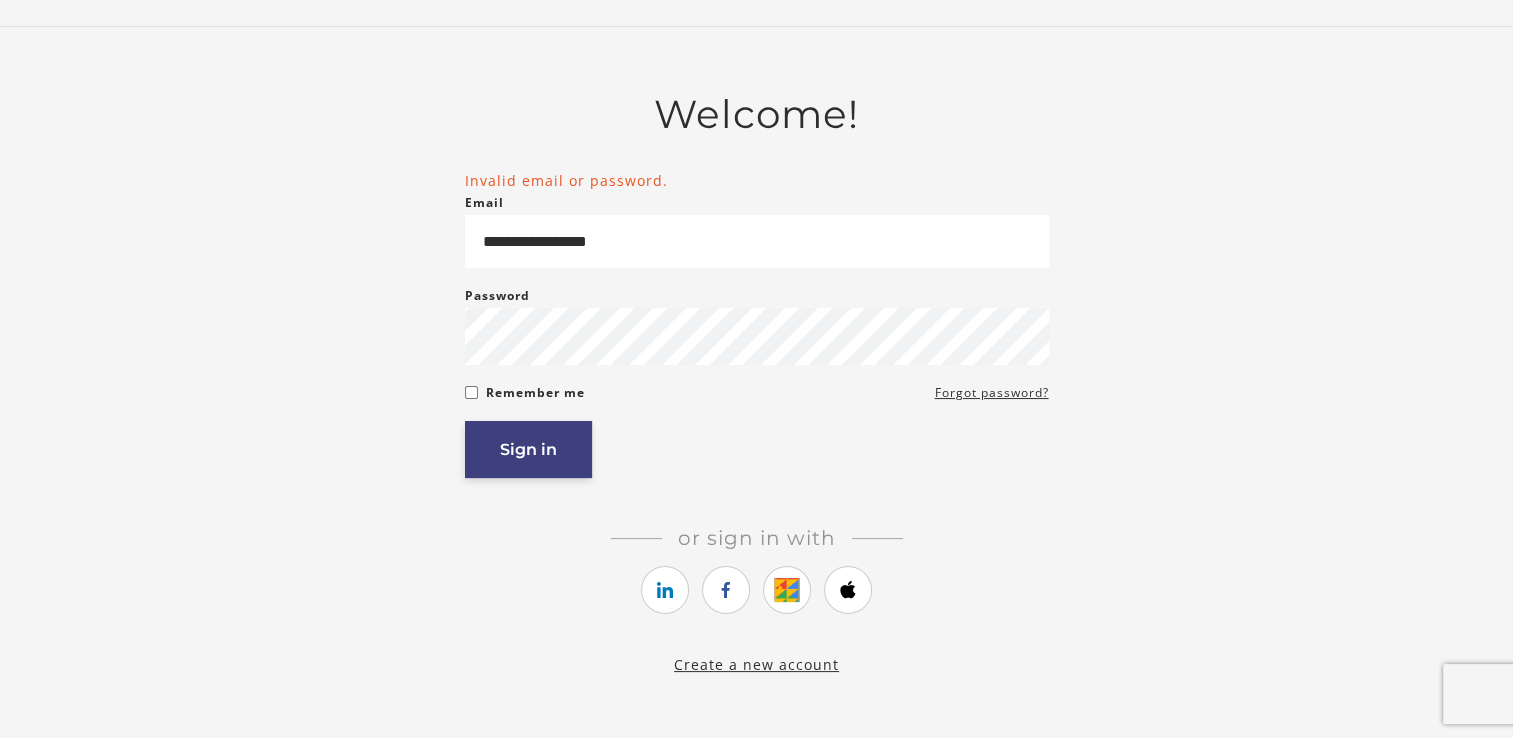 click on "Sign in" at bounding box center (528, 449) 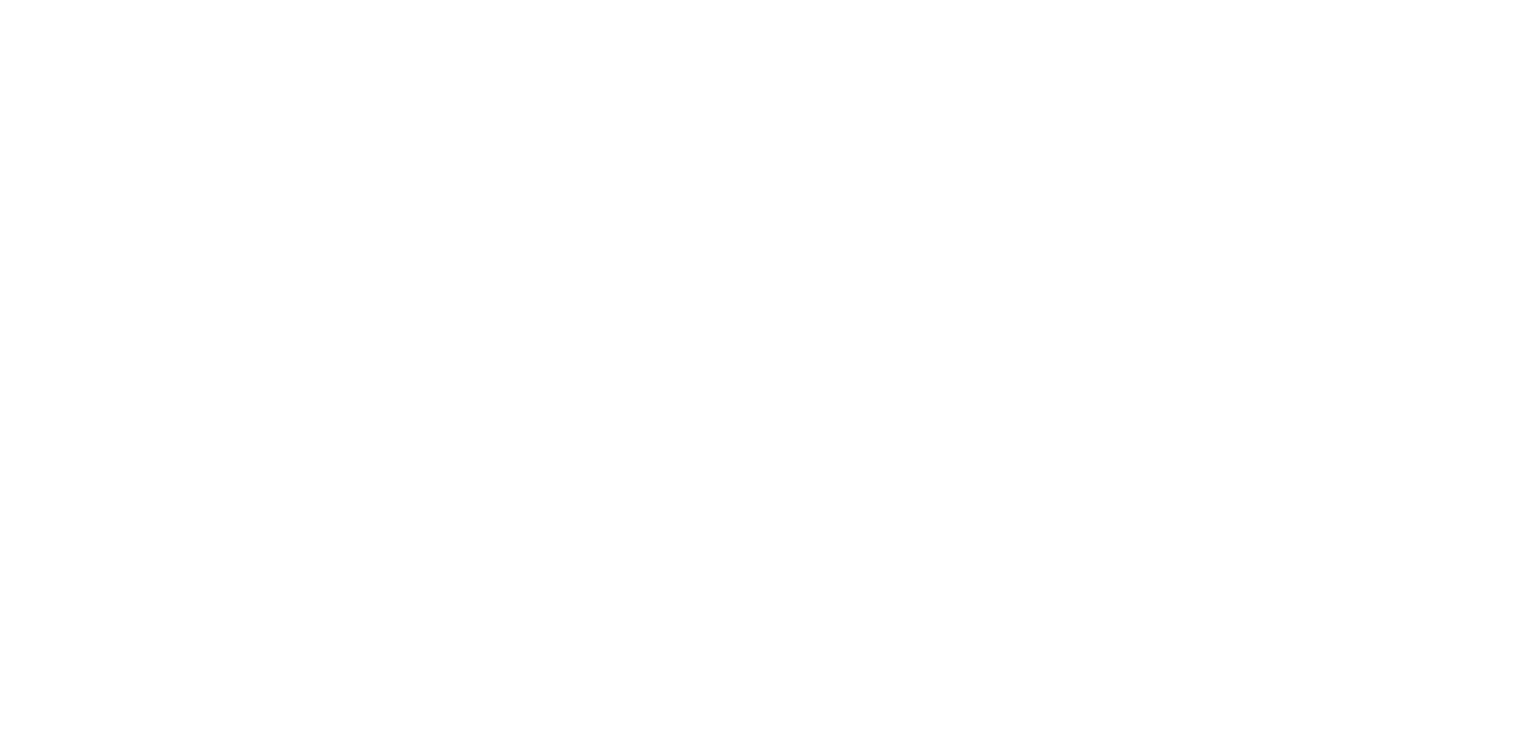 scroll, scrollTop: 0, scrollLeft: 0, axis: both 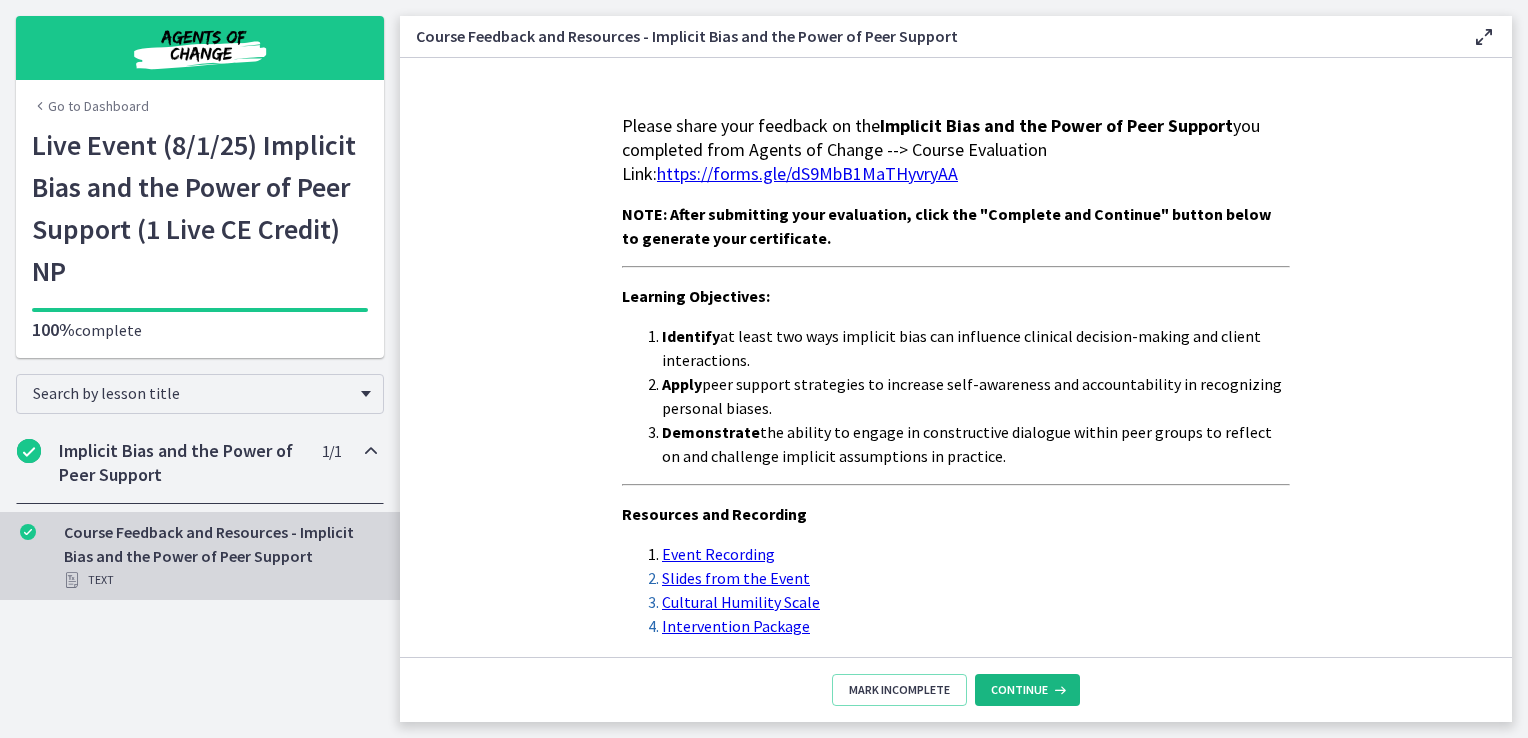 click on "Continue" at bounding box center [1019, 690] 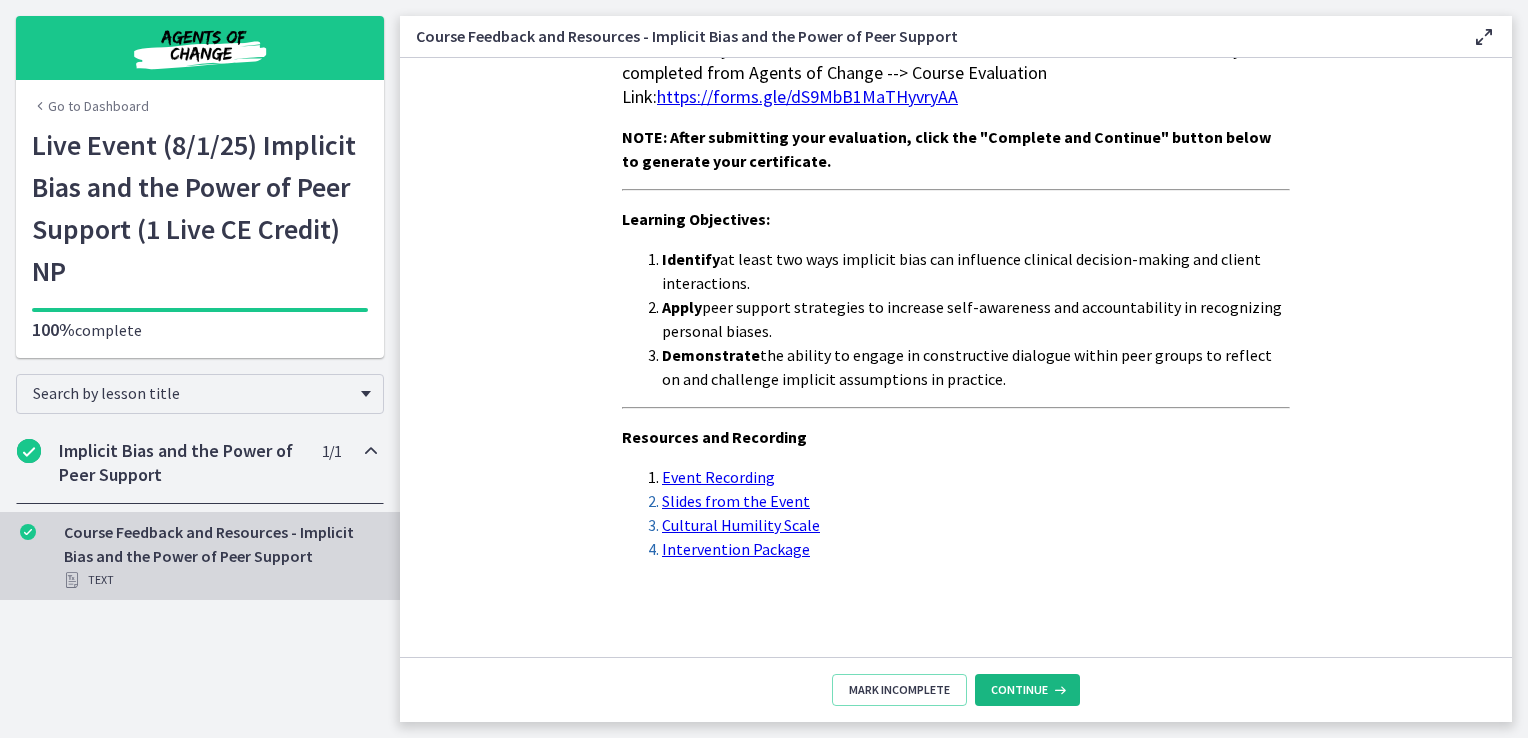 scroll, scrollTop: 0, scrollLeft: 0, axis: both 